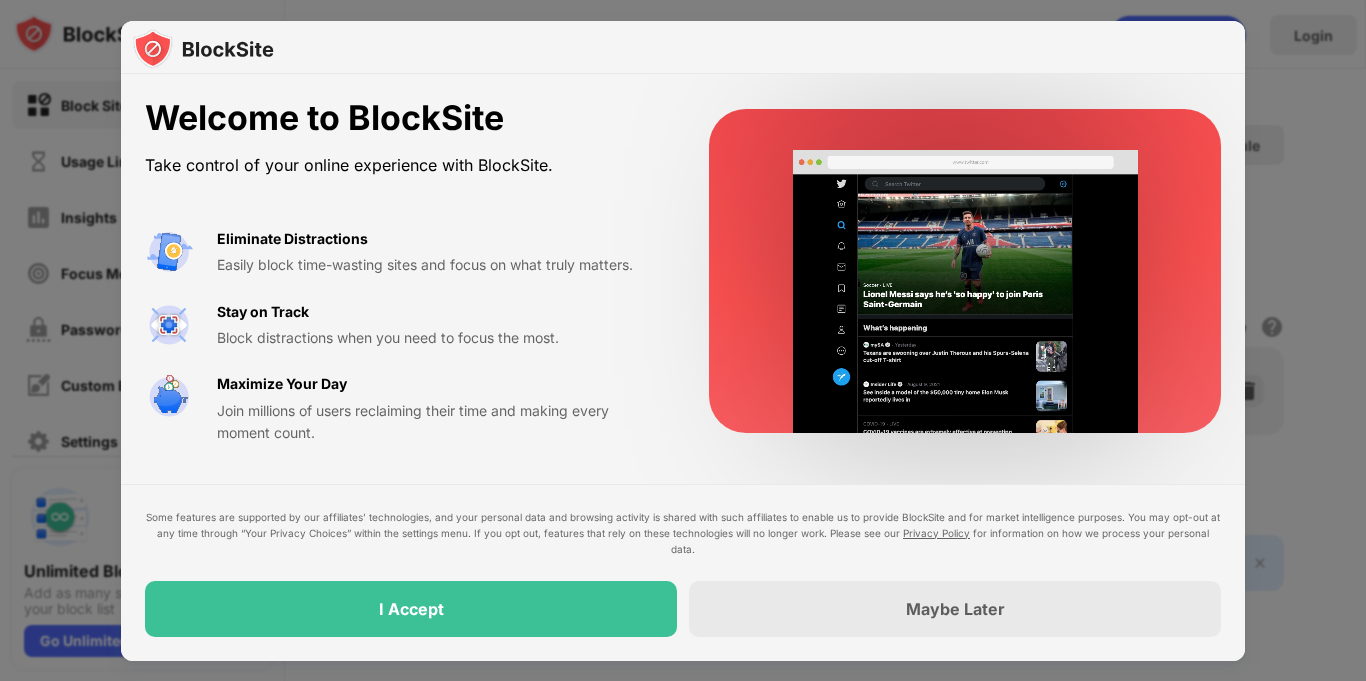 scroll, scrollTop: 0, scrollLeft: 0, axis: both 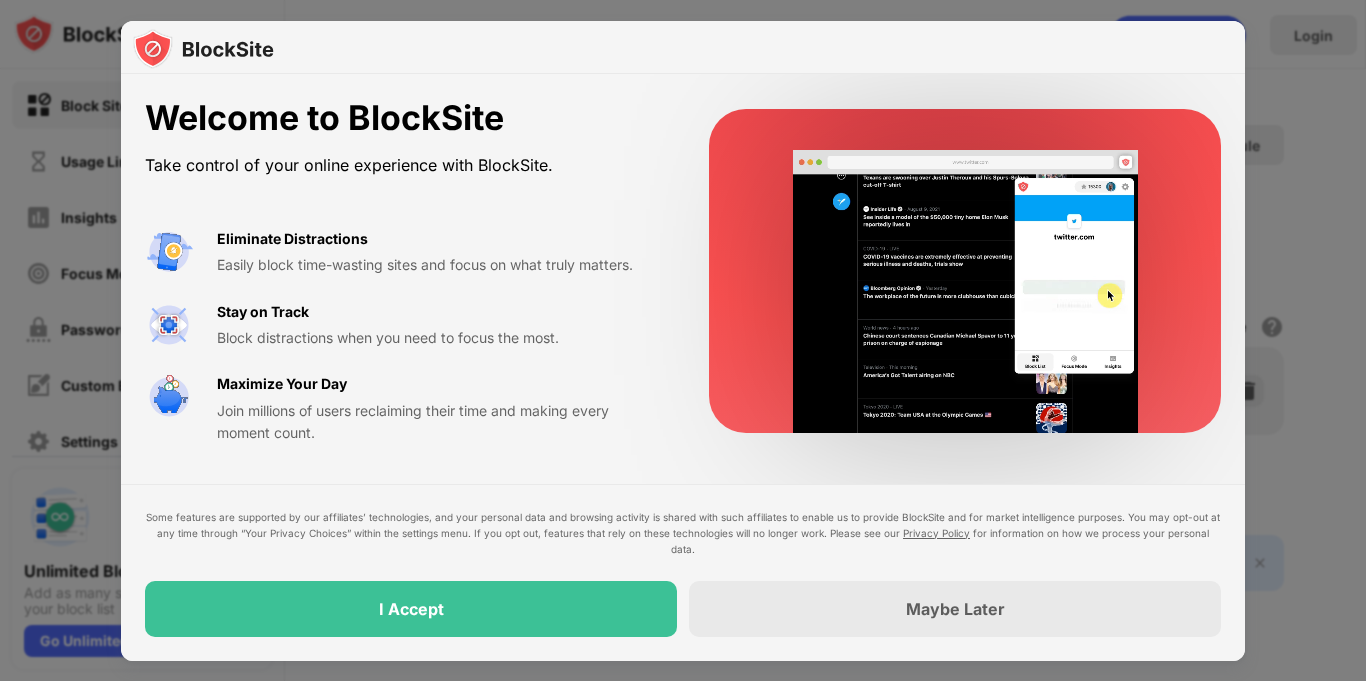 click on "Join millions of users reclaiming their time and making every moment count." at bounding box center (439, 422) 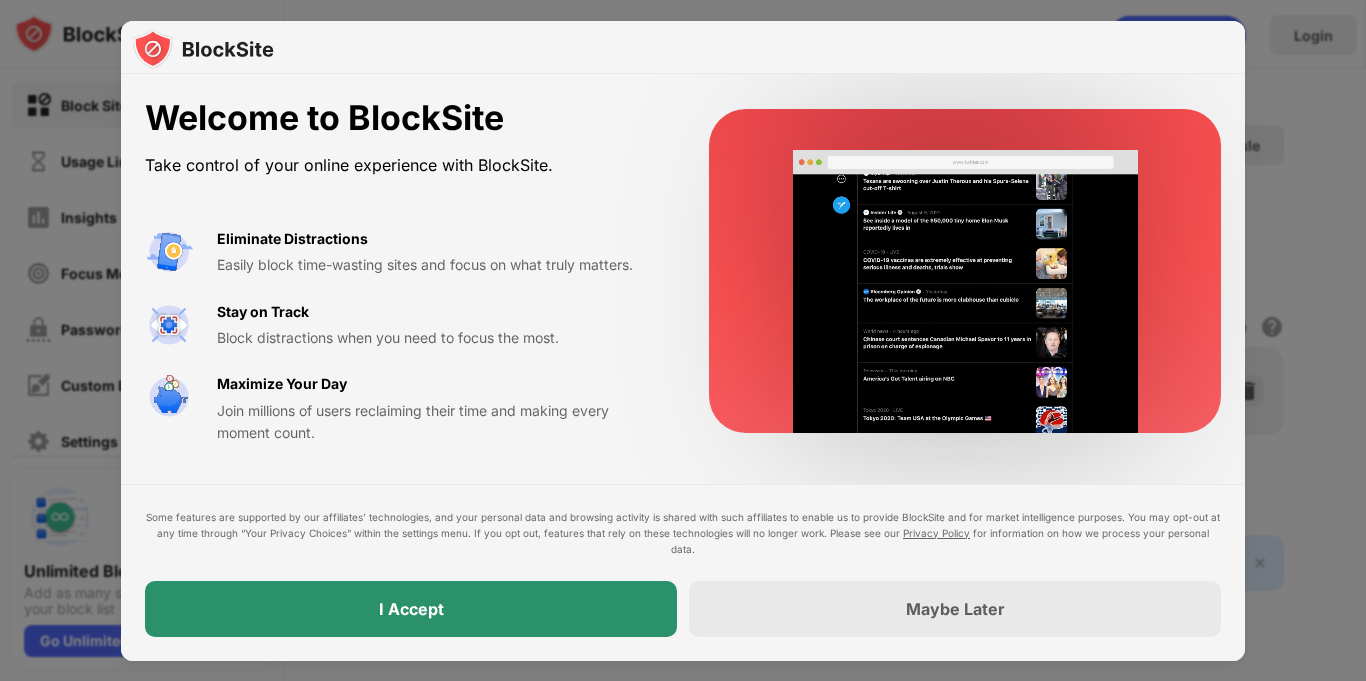 click on "I Accept" at bounding box center [411, 609] 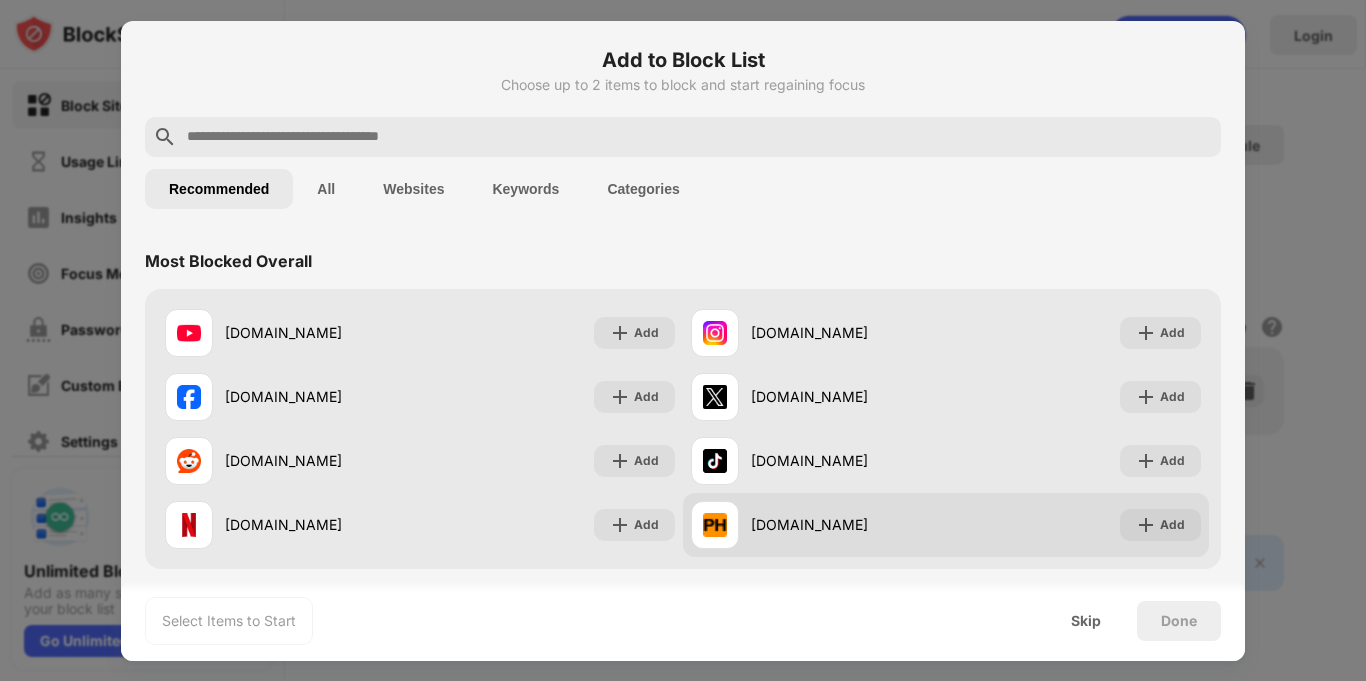 click on "[DOMAIN_NAME] Add" at bounding box center [946, 525] 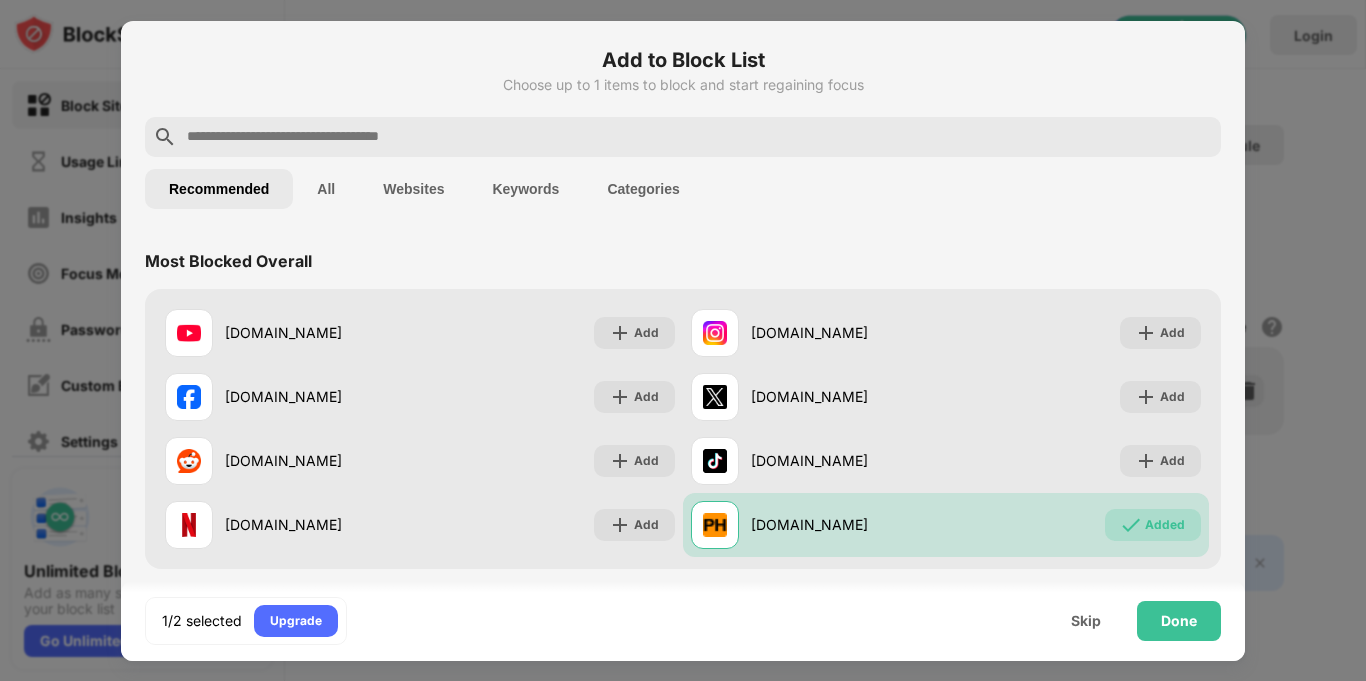click on "All" at bounding box center (326, 189) 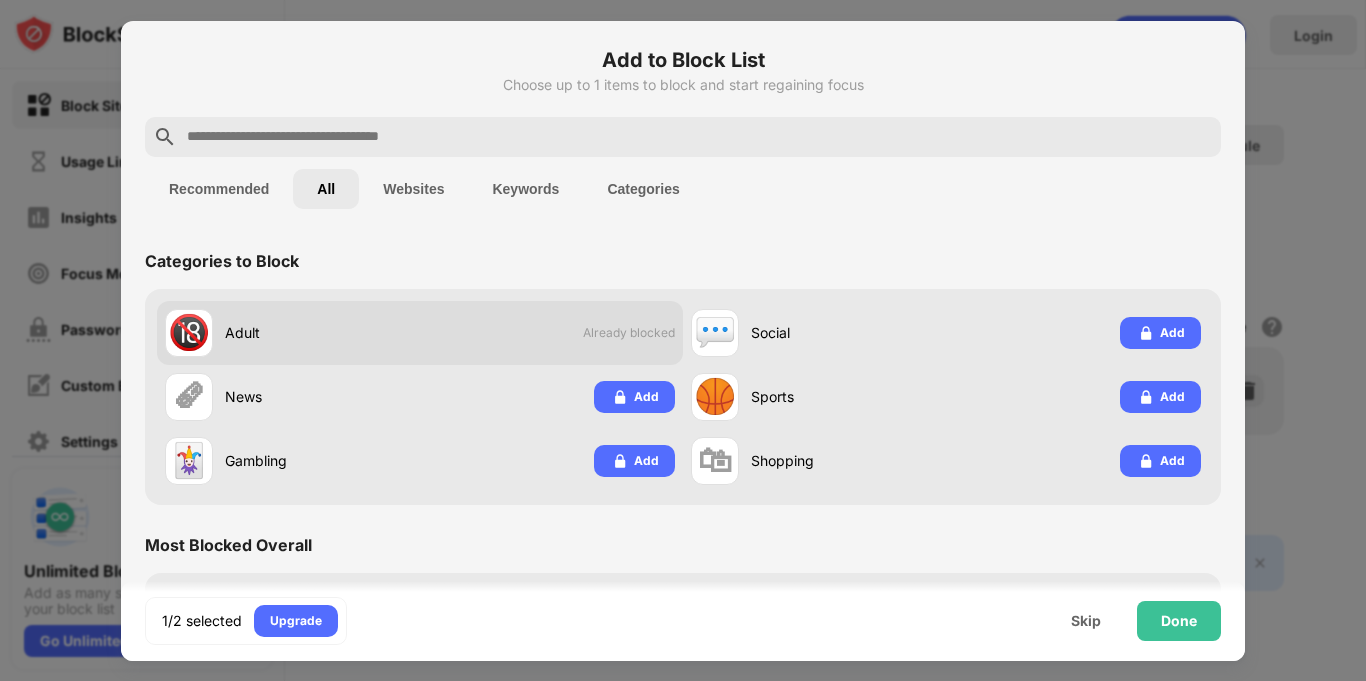 click on "🔞 Adult Already blocked" at bounding box center [420, 333] 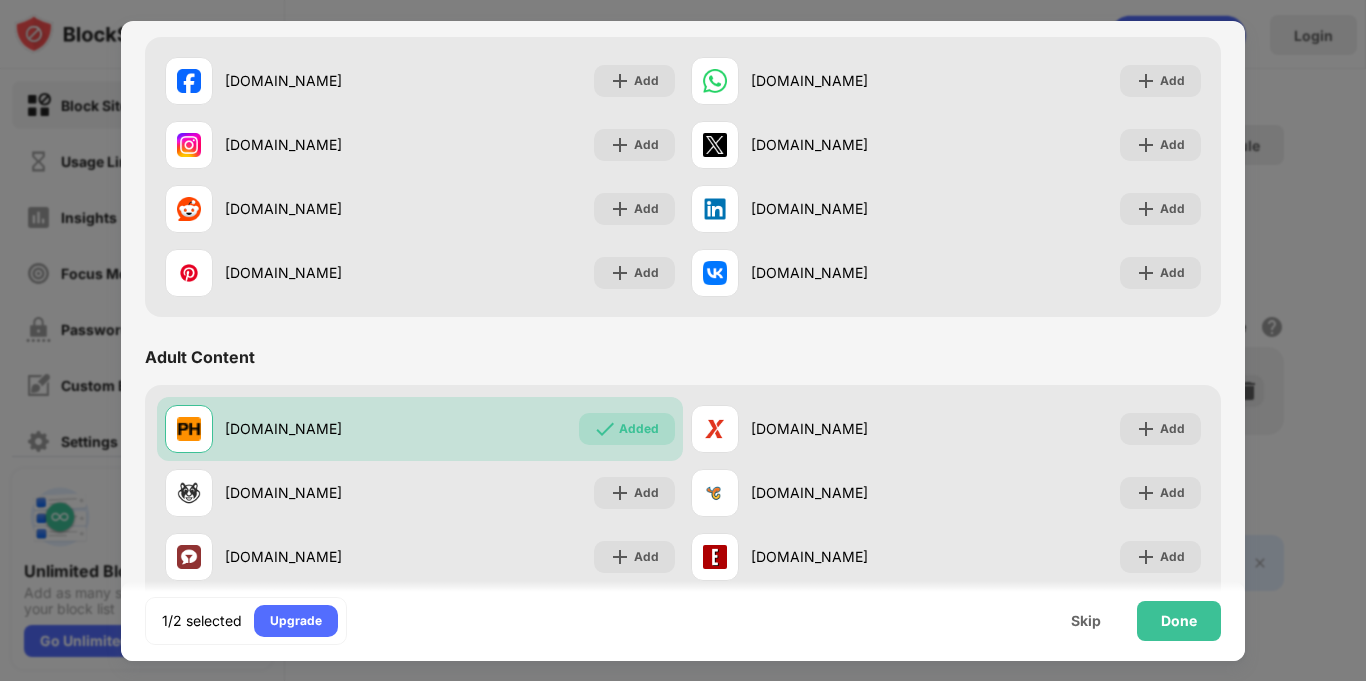 scroll, scrollTop: 889, scrollLeft: 0, axis: vertical 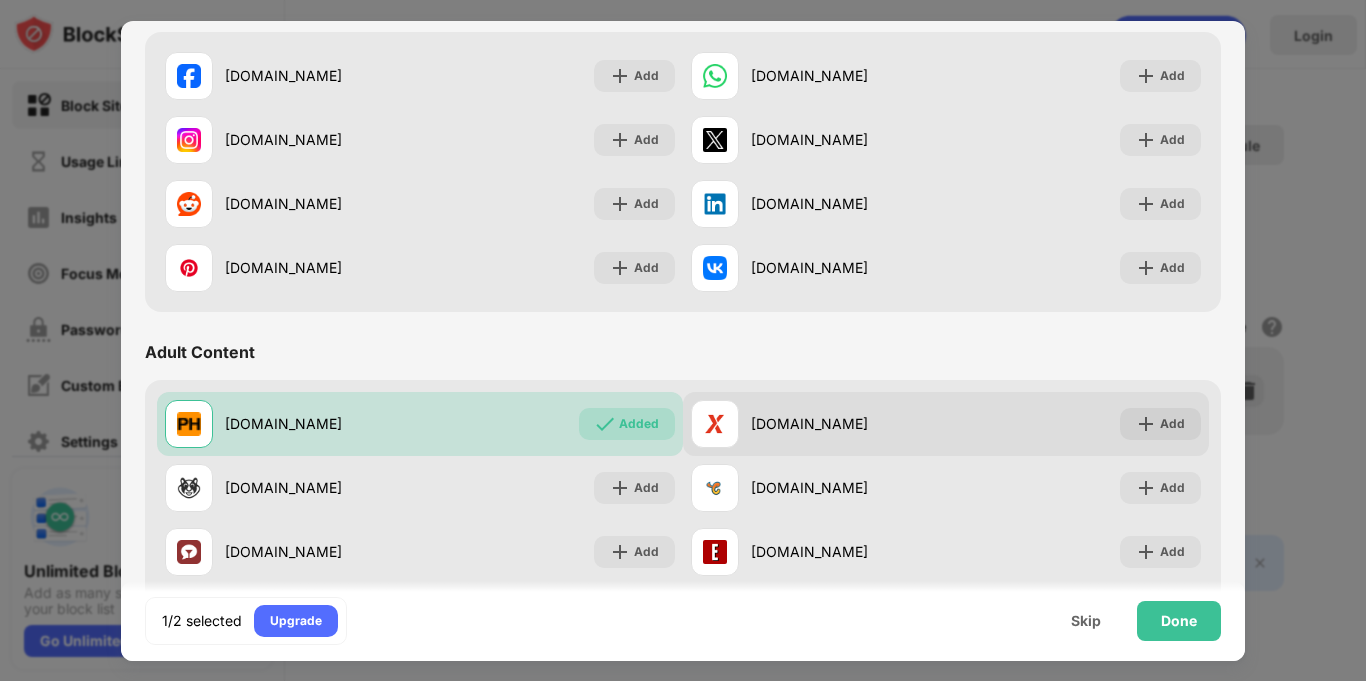 click on "[DOMAIN_NAME]" at bounding box center [818, 424] 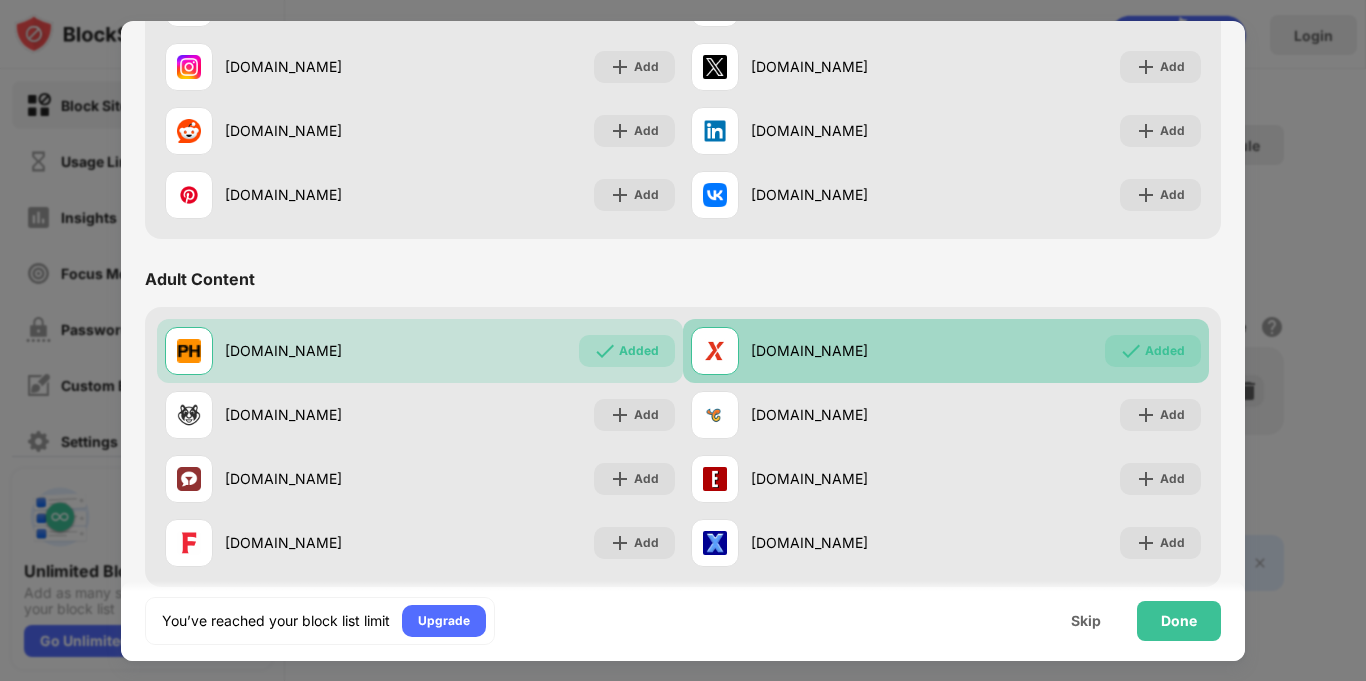 scroll, scrollTop: 996, scrollLeft: 0, axis: vertical 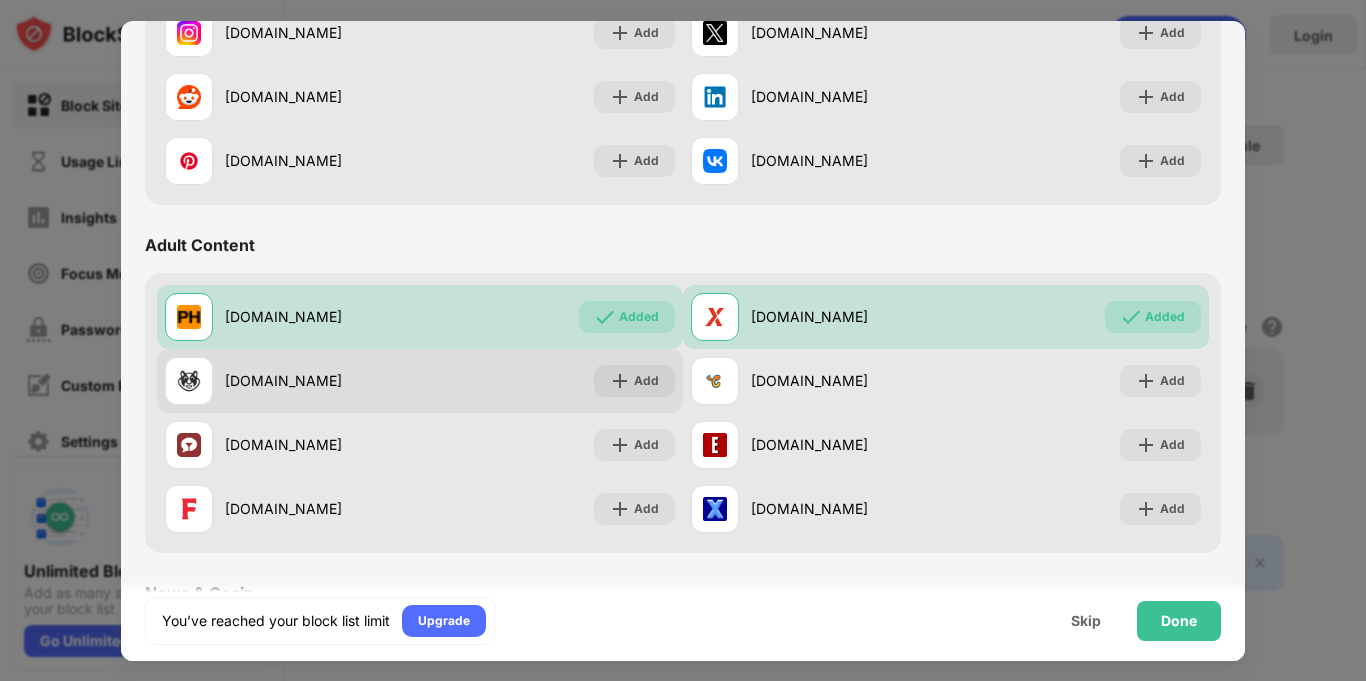 click on "[DOMAIN_NAME] Add" at bounding box center [420, 381] 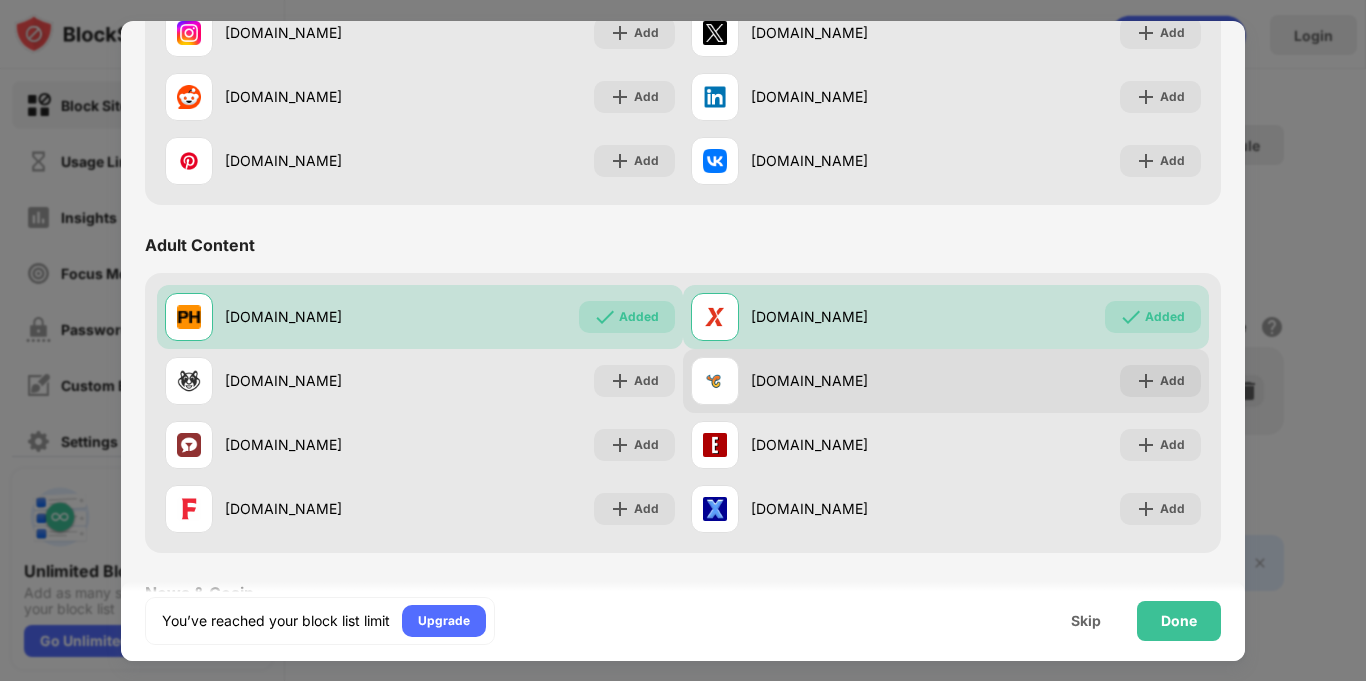 click at bounding box center (715, 381) 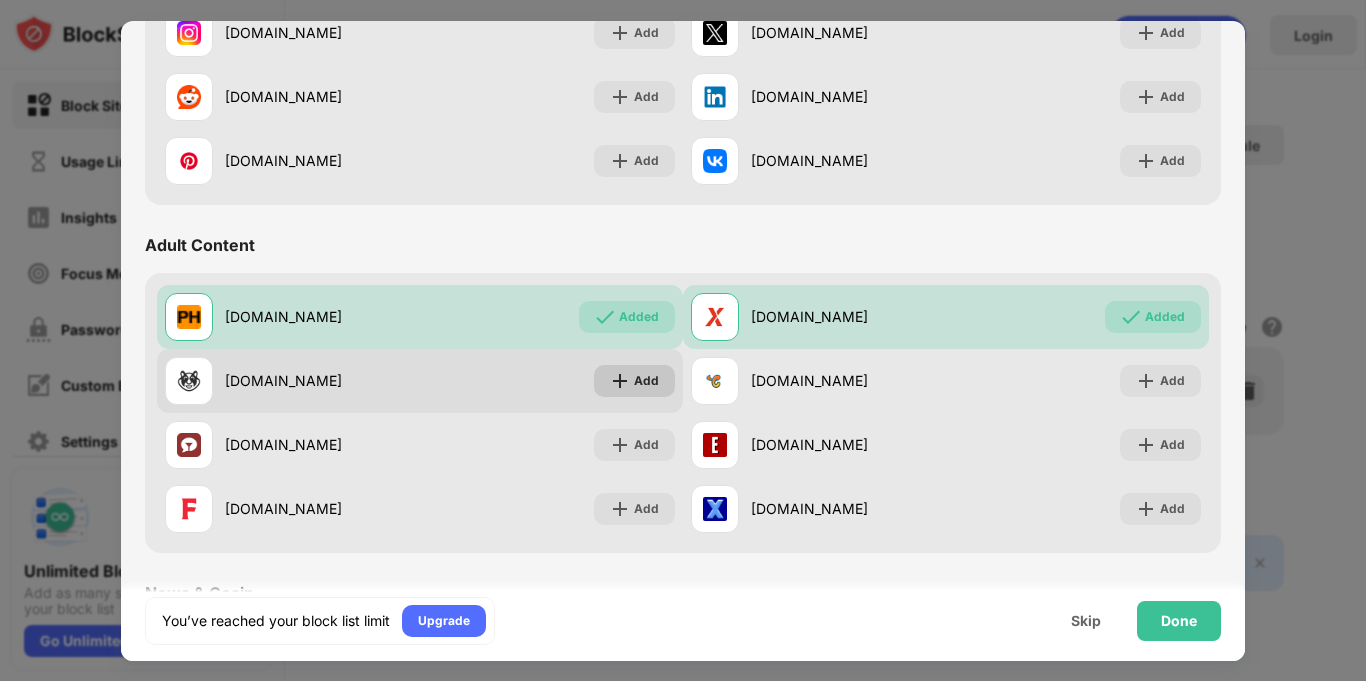 click on "Add" at bounding box center [634, 381] 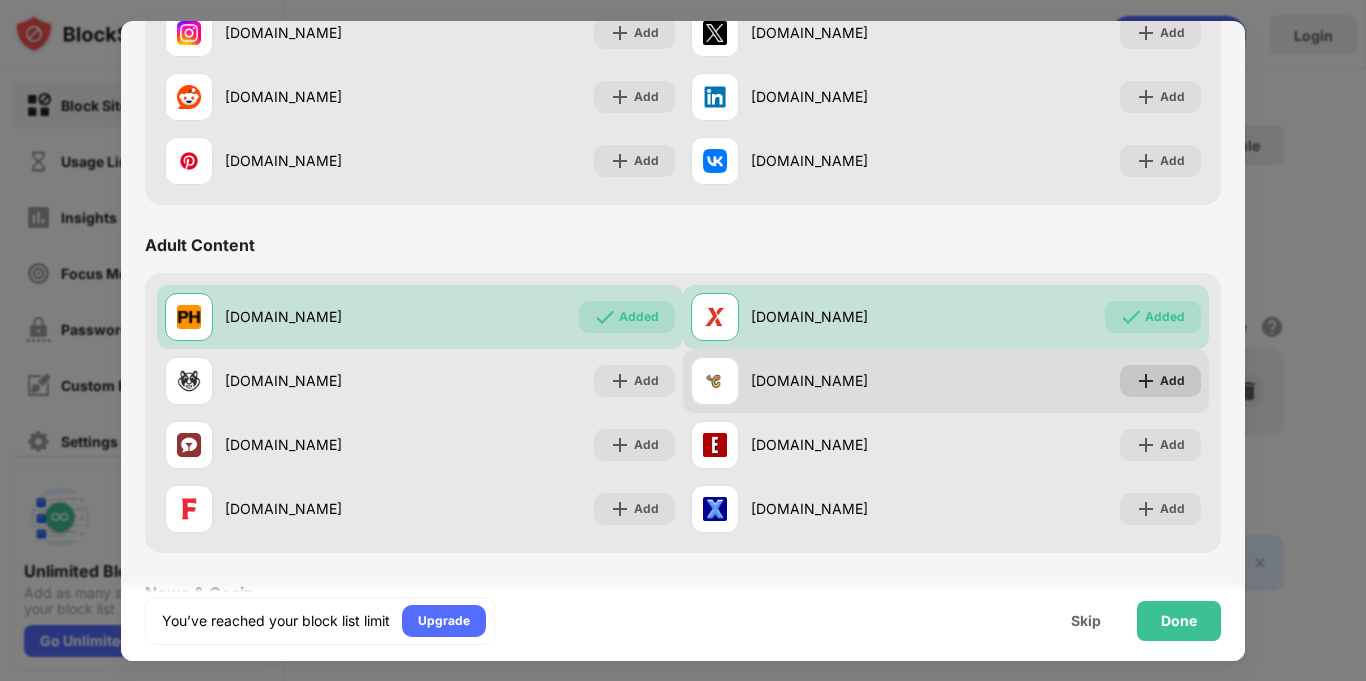 click on "Add" at bounding box center (1160, 381) 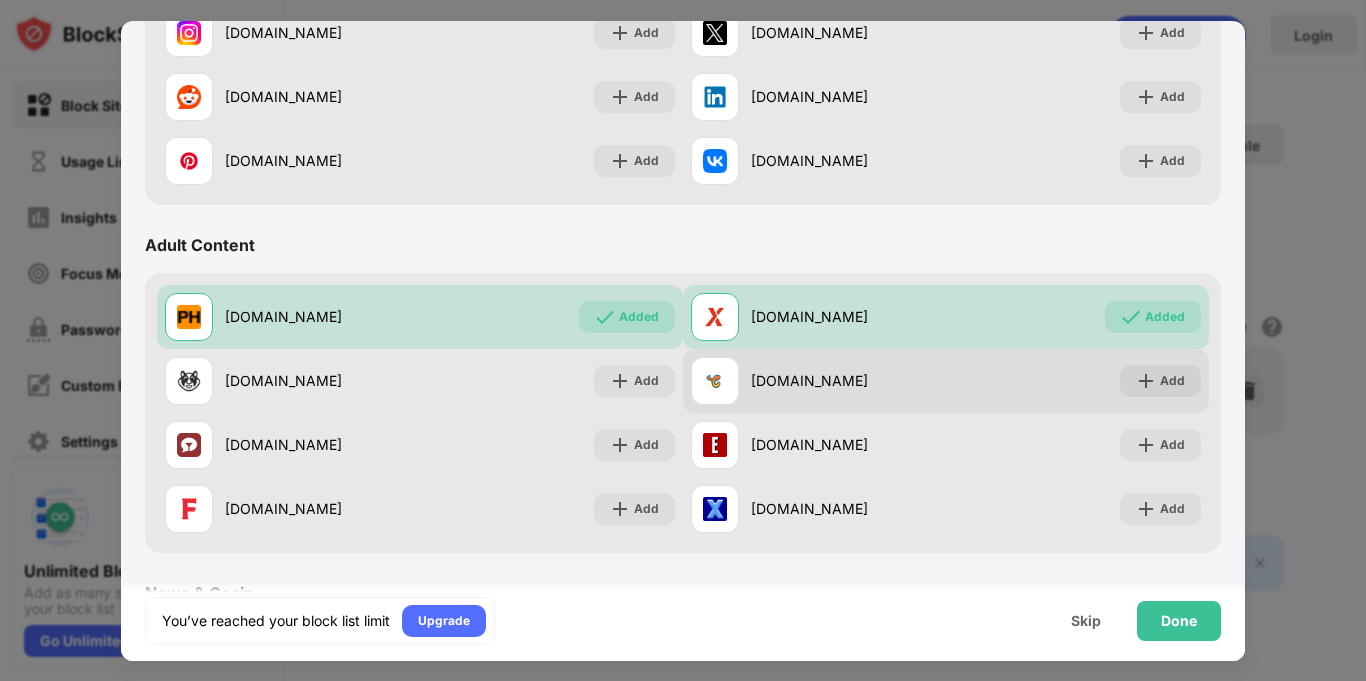 click on "[DOMAIN_NAME] Add" at bounding box center (946, 381) 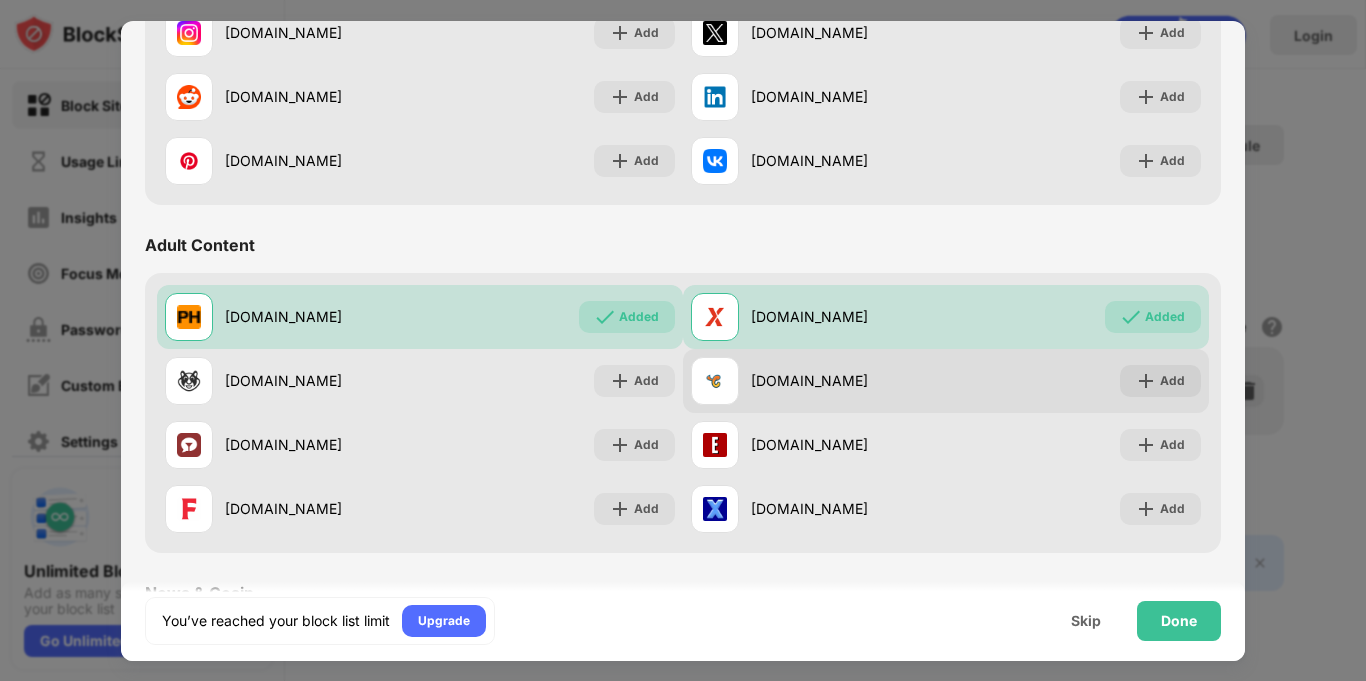 click on "[DOMAIN_NAME]" at bounding box center (818, 381) 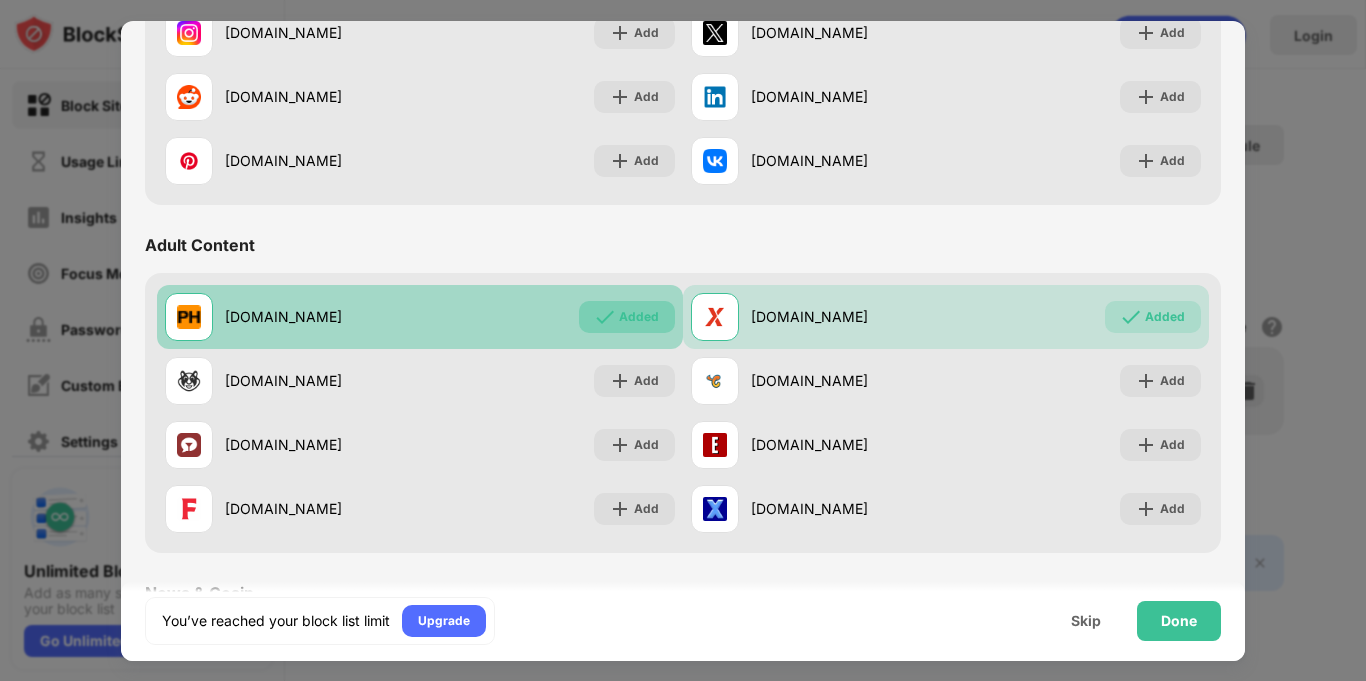 click on "Added" at bounding box center (627, 317) 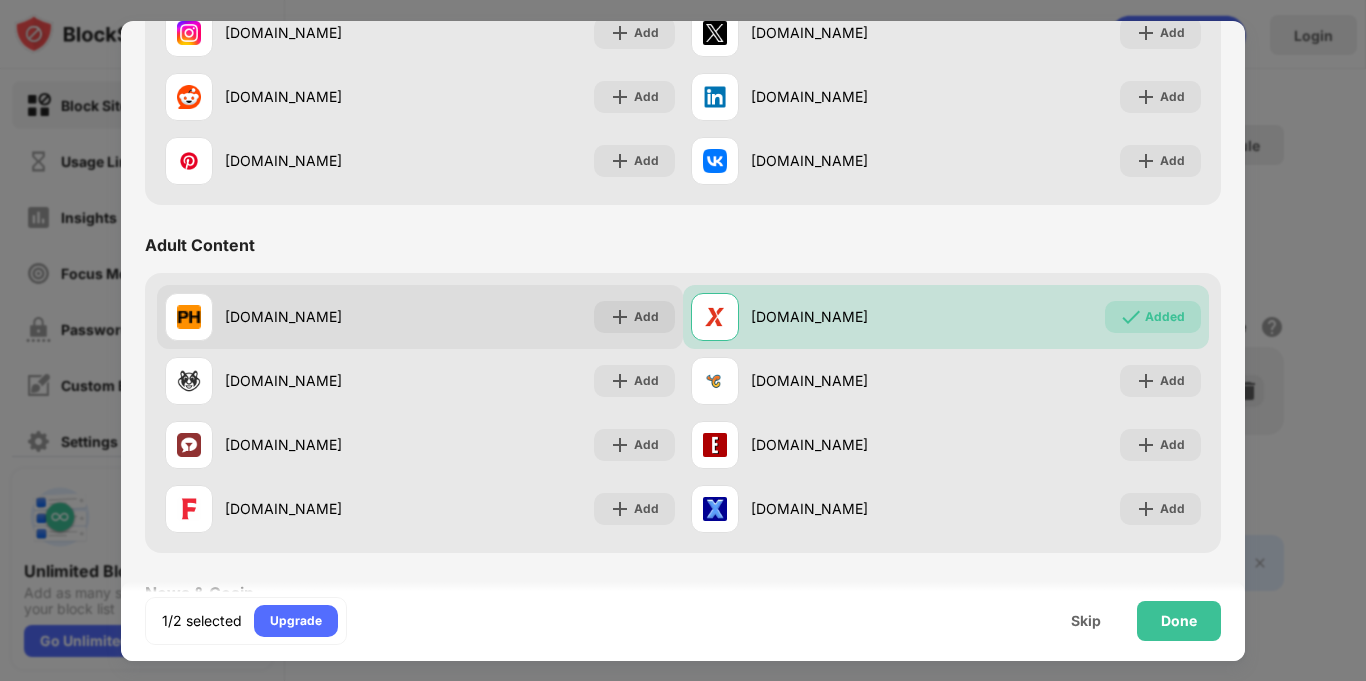 click on "Add" at bounding box center (646, 317) 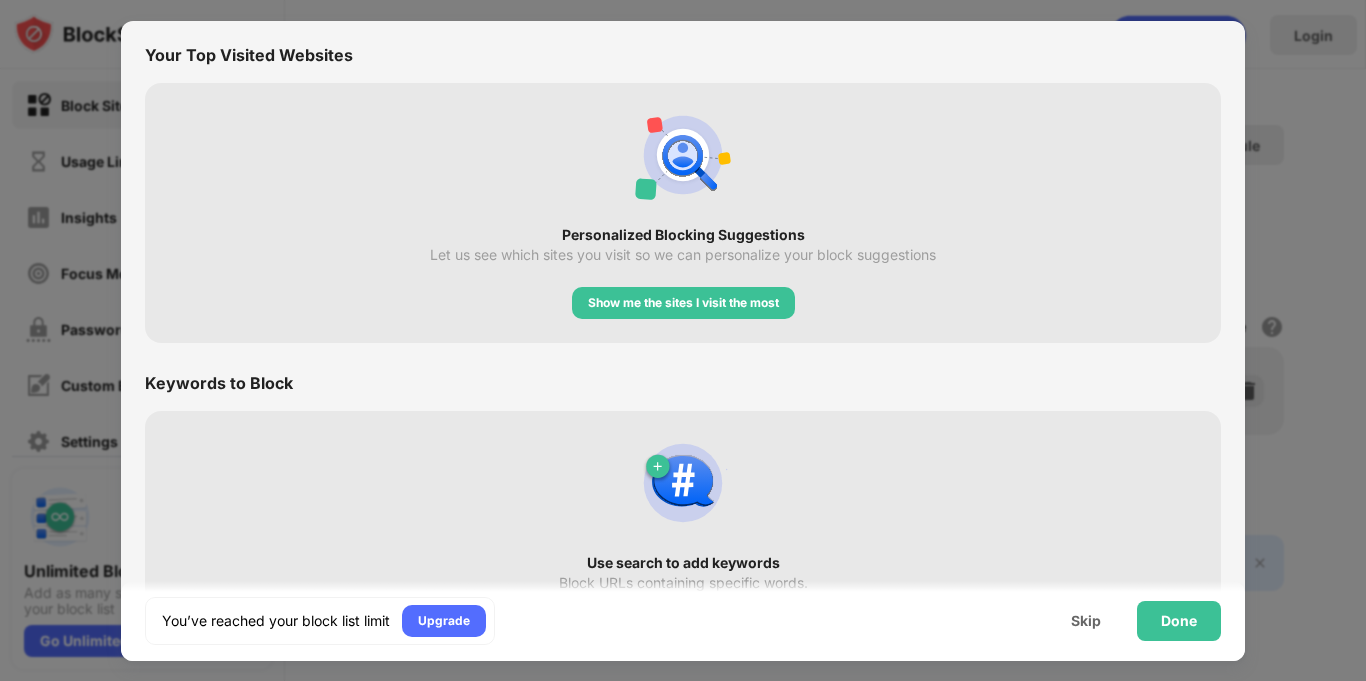 scroll, scrollTop: 3380, scrollLeft: 0, axis: vertical 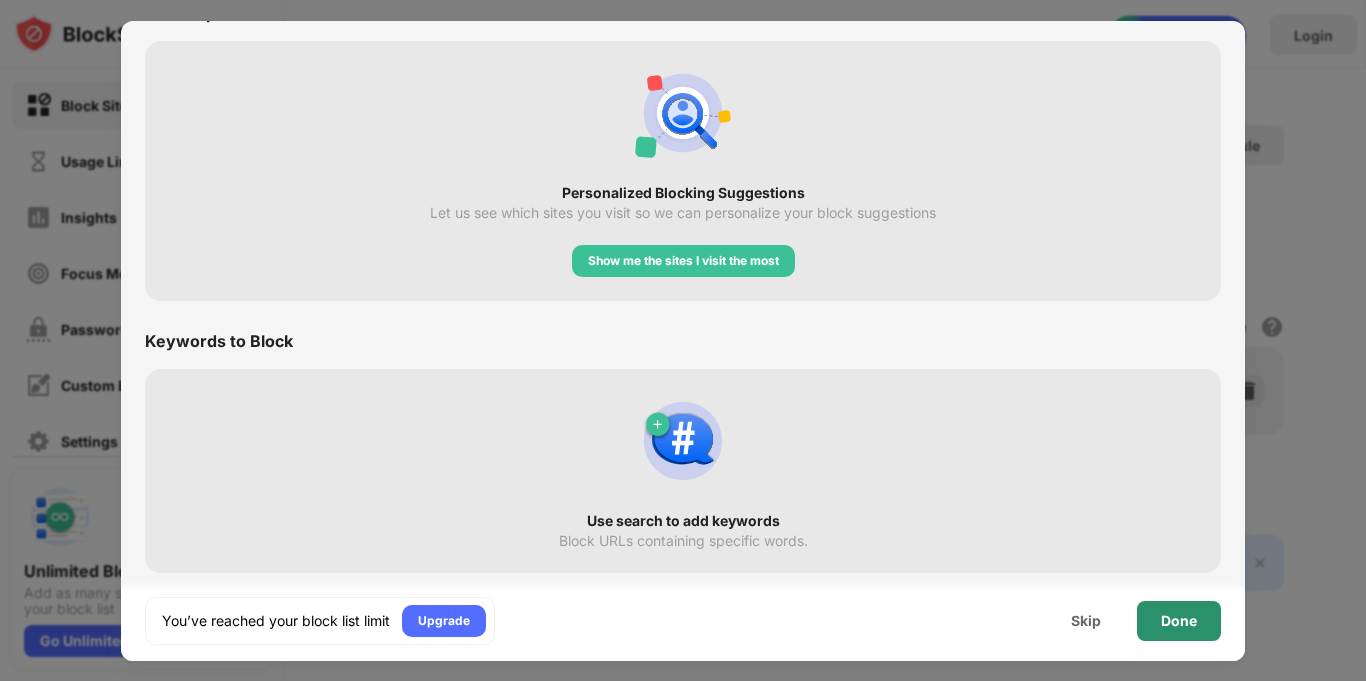 click on "Done" at bounding box center (1179, 621) 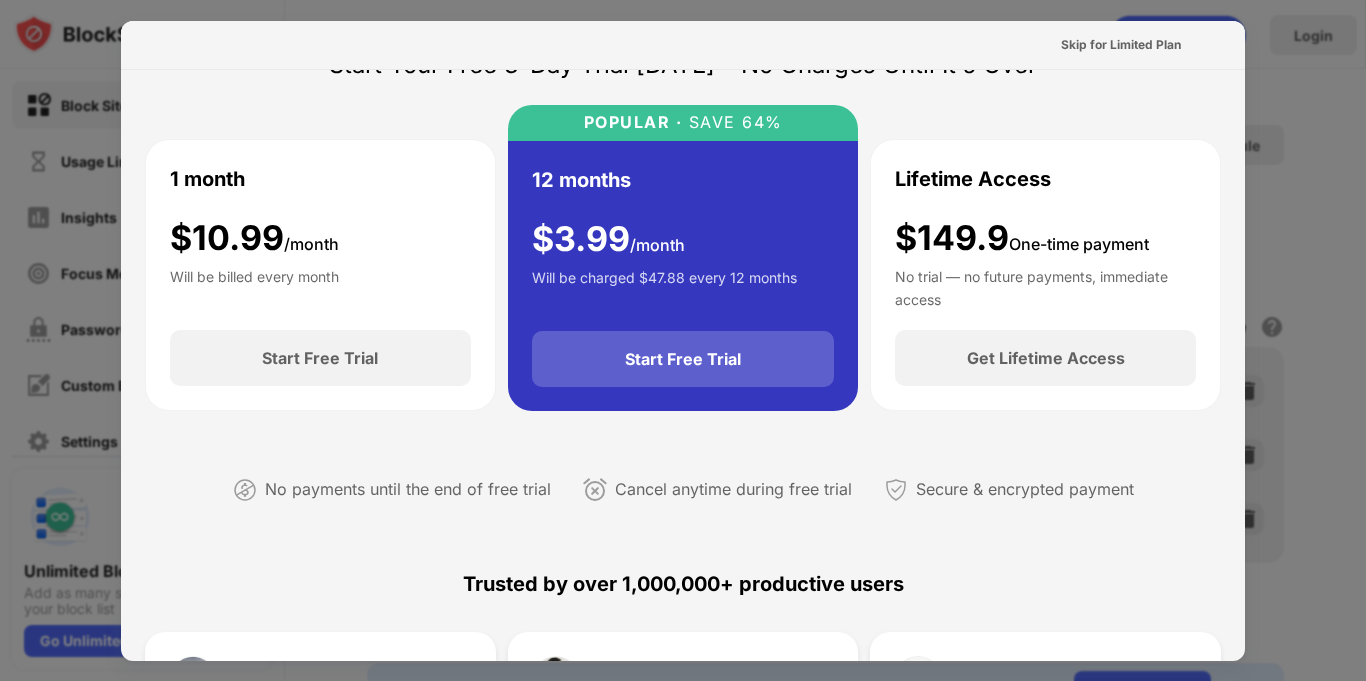 scroll, scrollTop: 0, scrollLeft: 0, axis: both 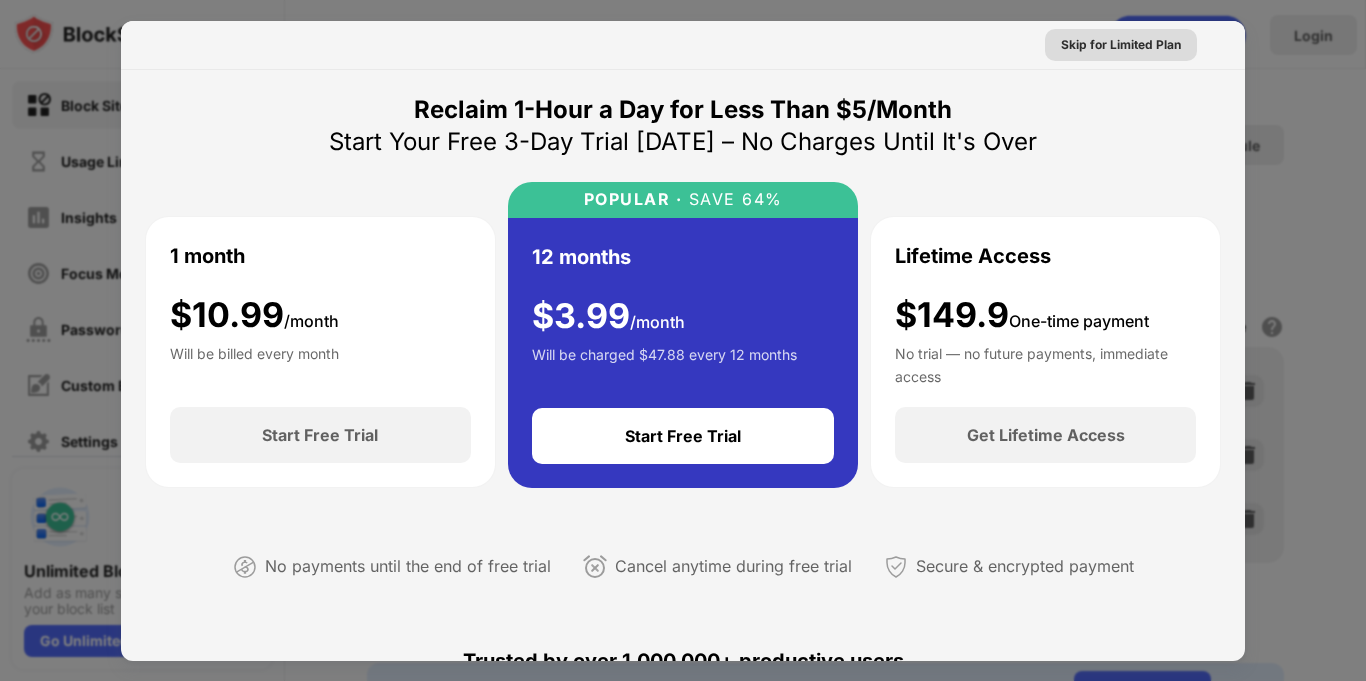 click on "Skip for Limited Plan" at bounding box center (1121, 45) 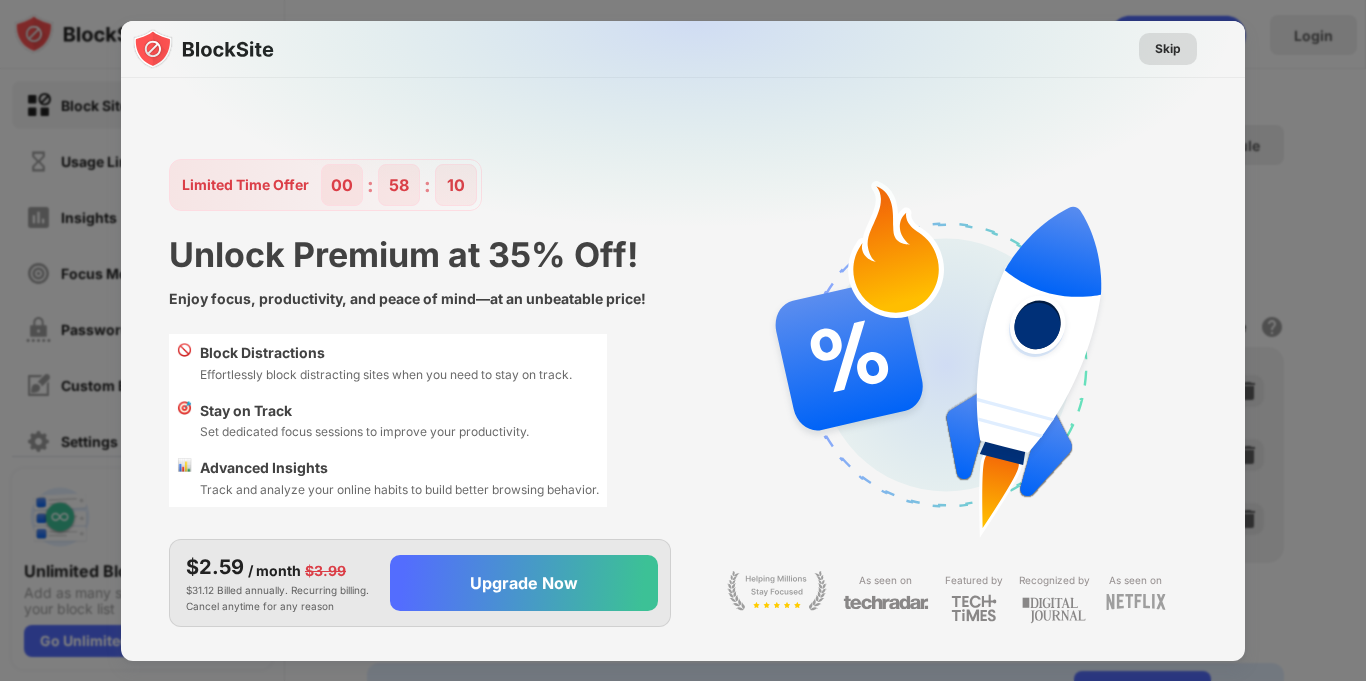 click on "Skip" at bounding box center [1168, 49] 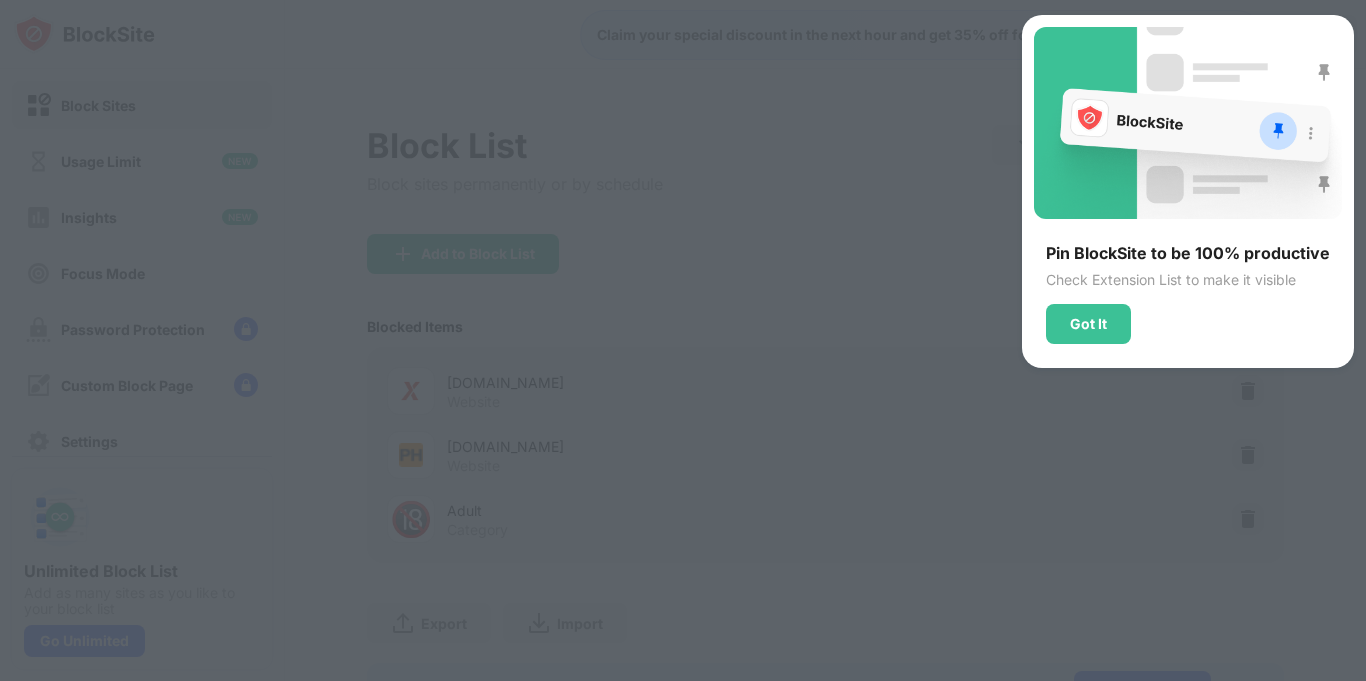 click at bounding box center [683, 340] 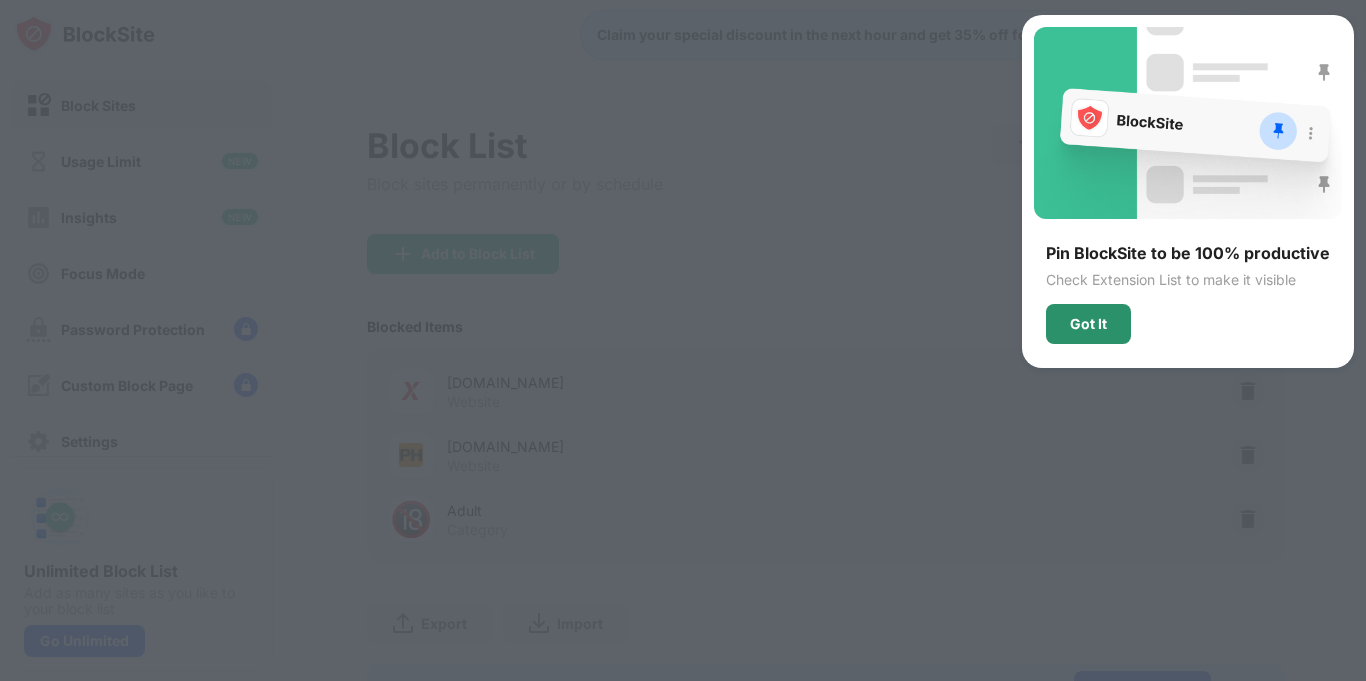 click on "Got It" at bounding box center [1088, 324] 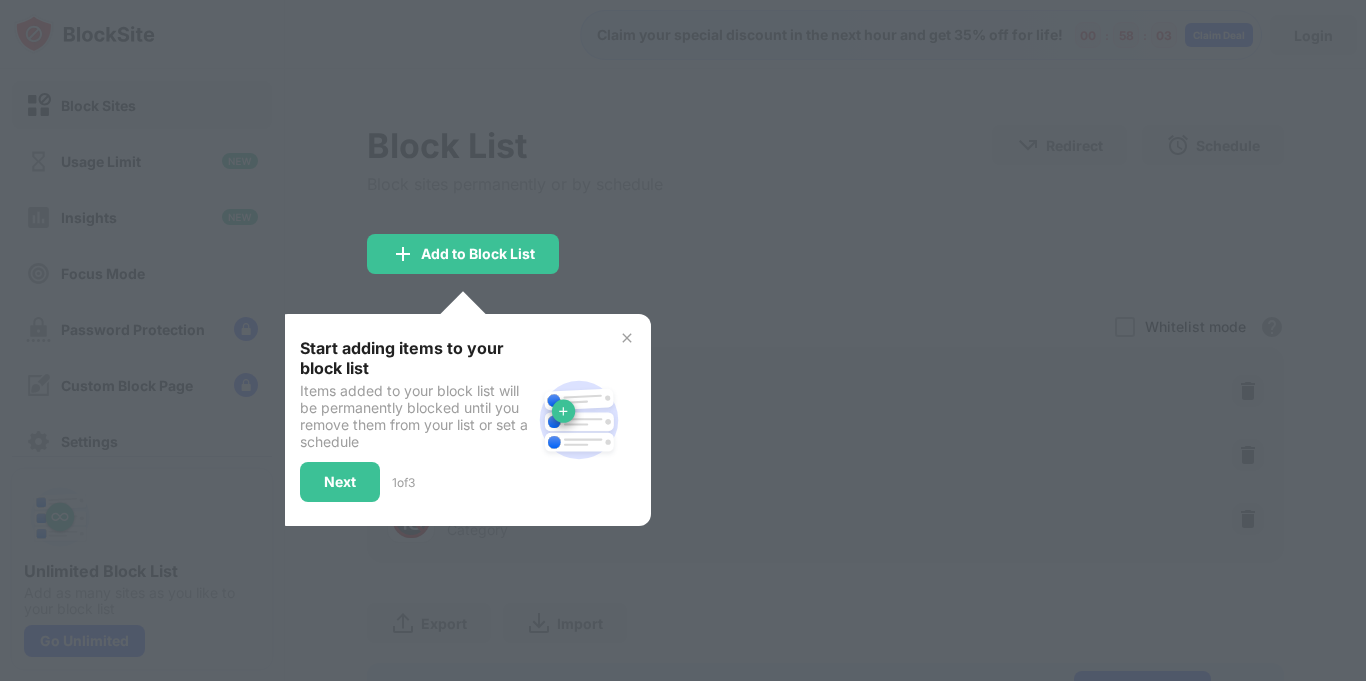click at bounding box center [683, 340] 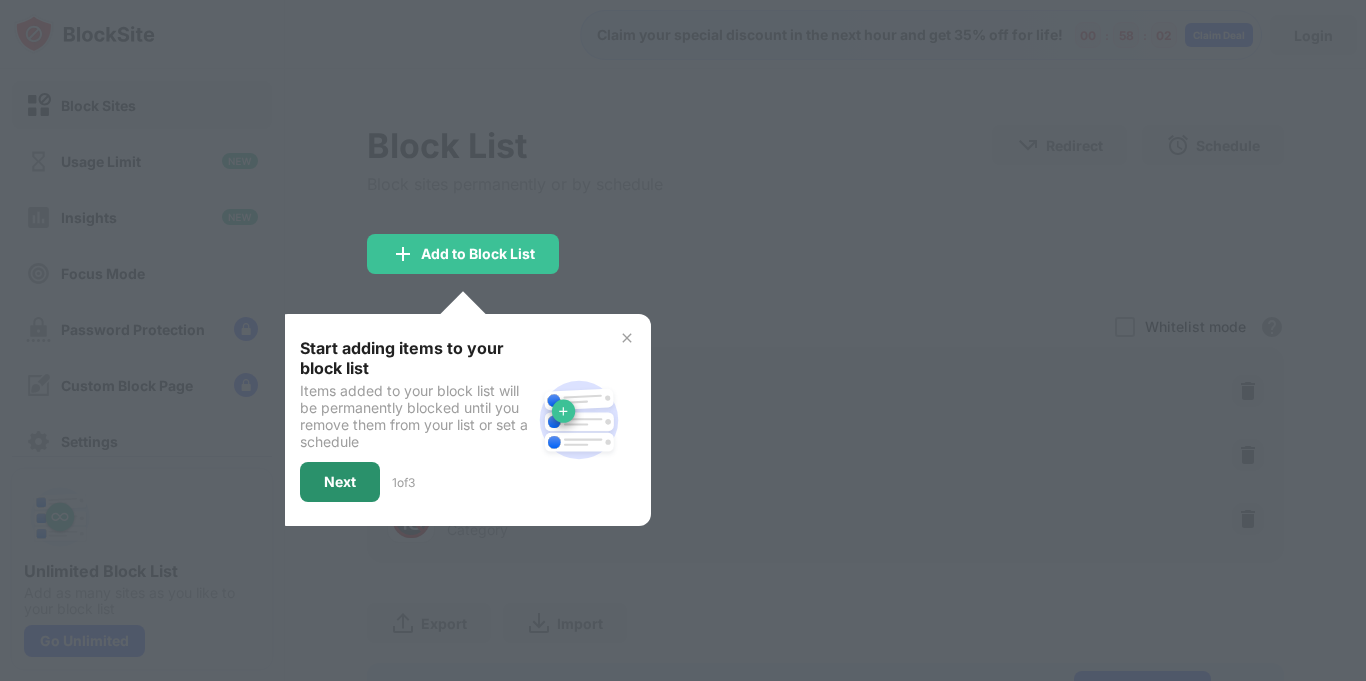 click on "Next" at bounding box center [340, 482] 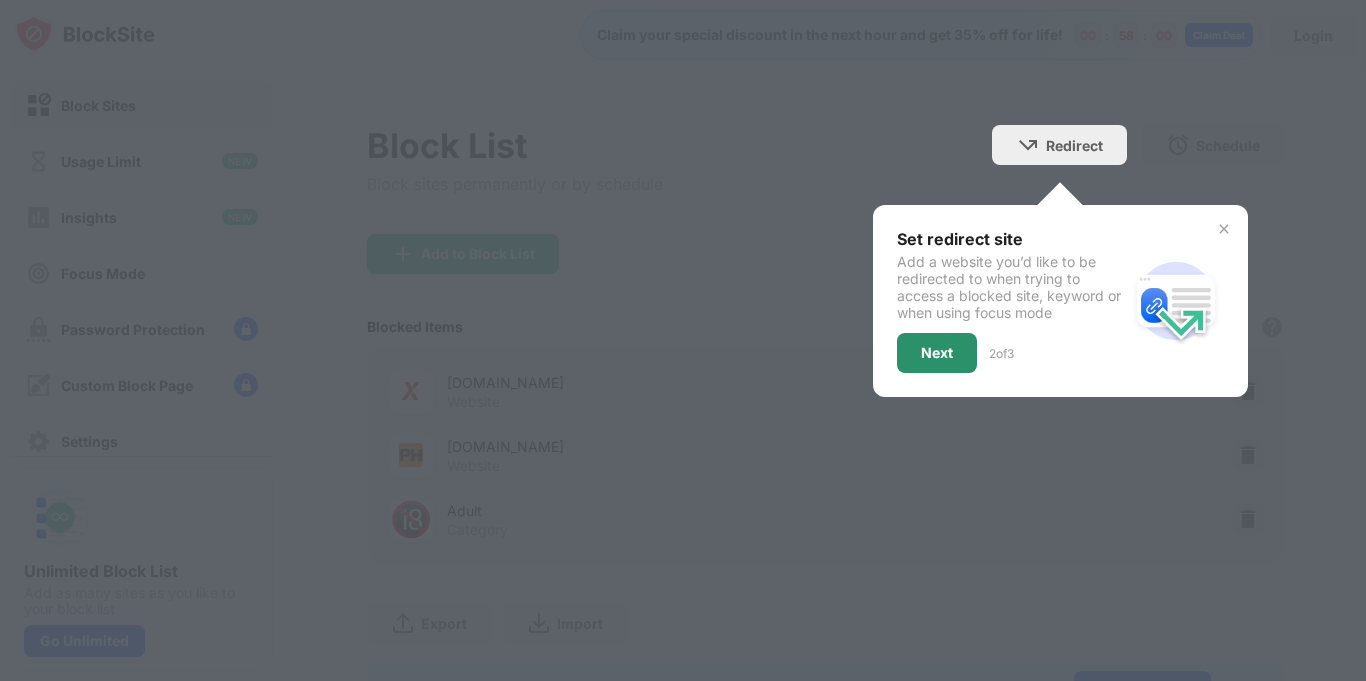 click on "Next" at bounding box center (937, 353) 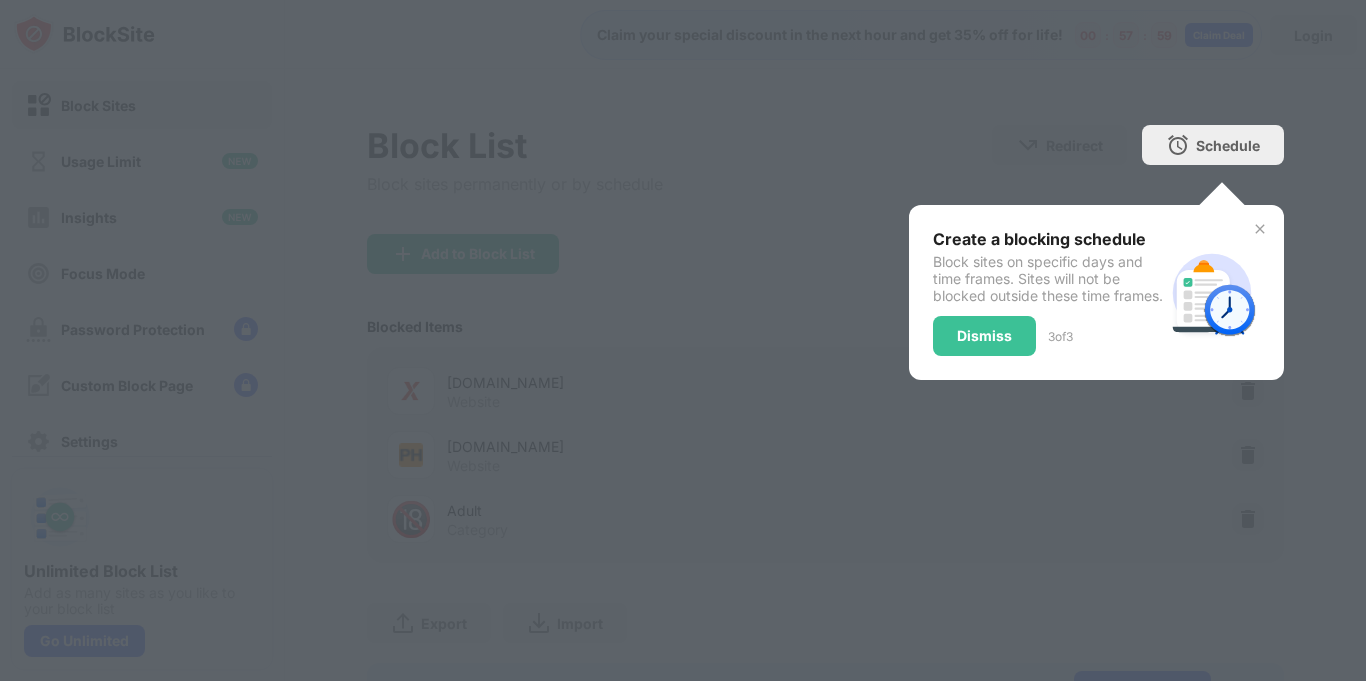 click on "Dismiss" at bounding box center [984, 336] 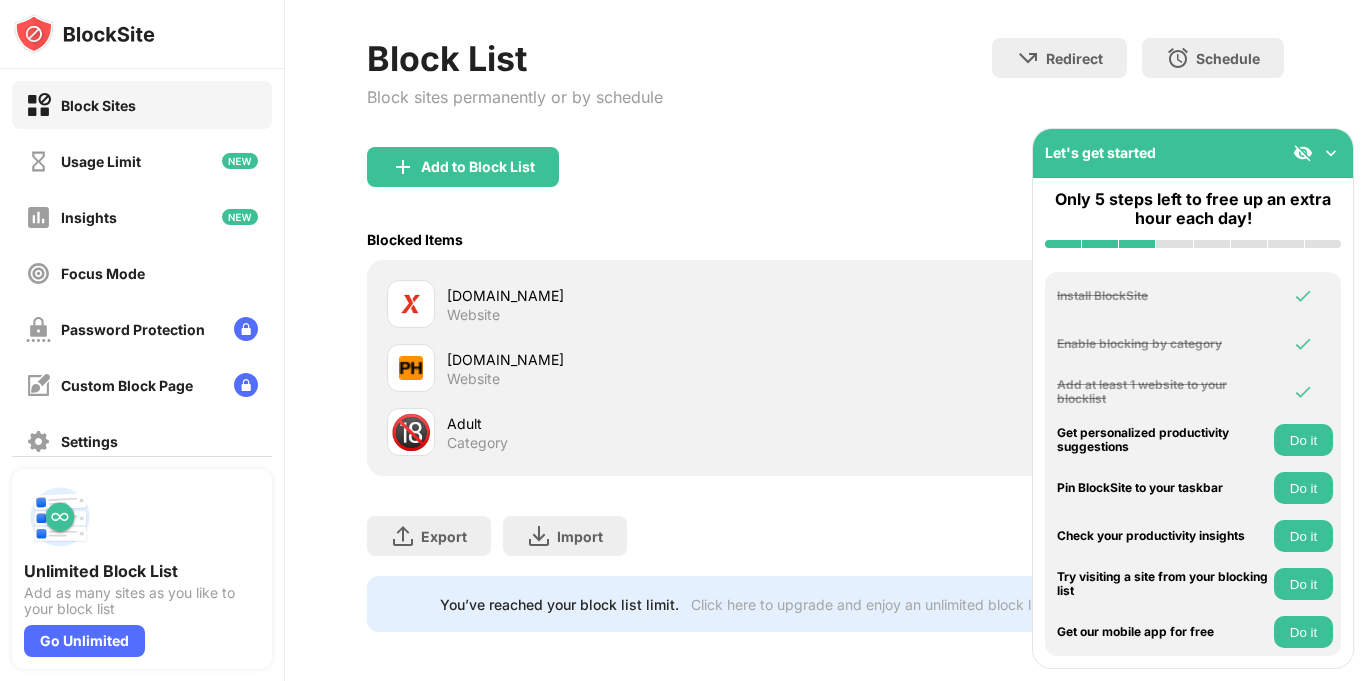scroll, scrollTop: 94, scrollLeft: 0, axis: vertical 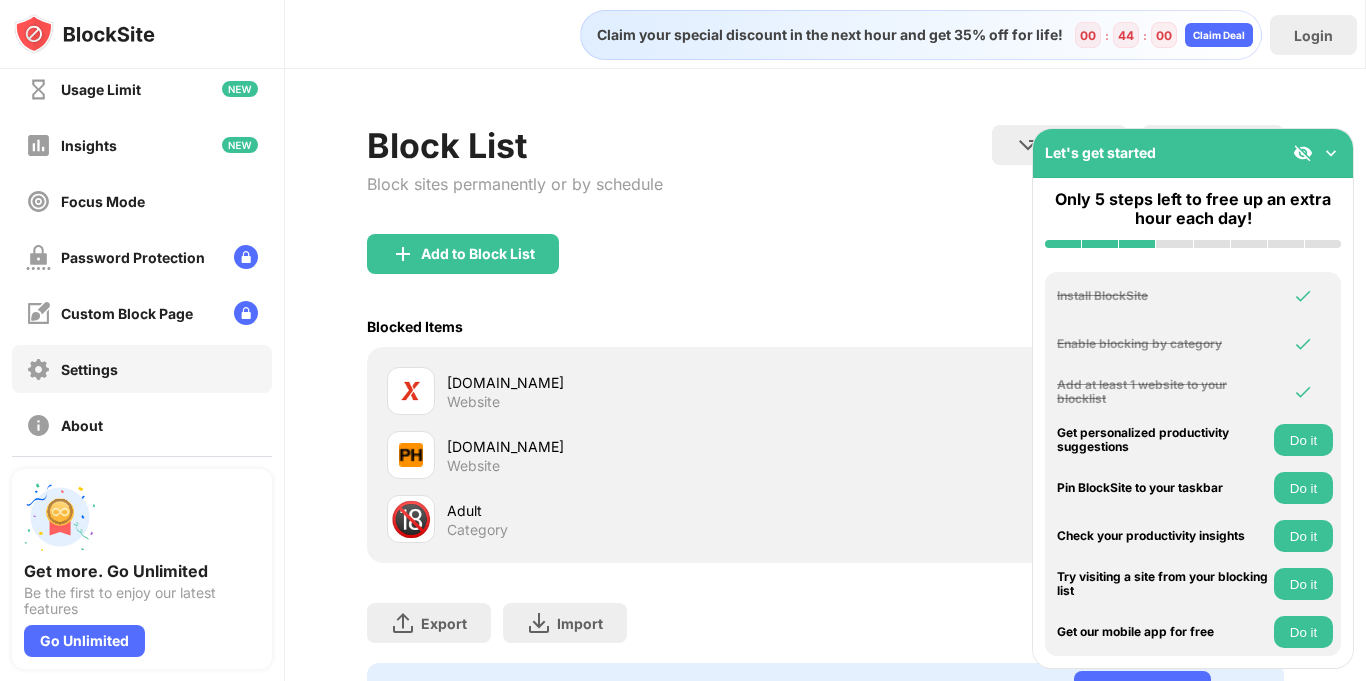 click on "Settings" at bounding box center (89, 369) 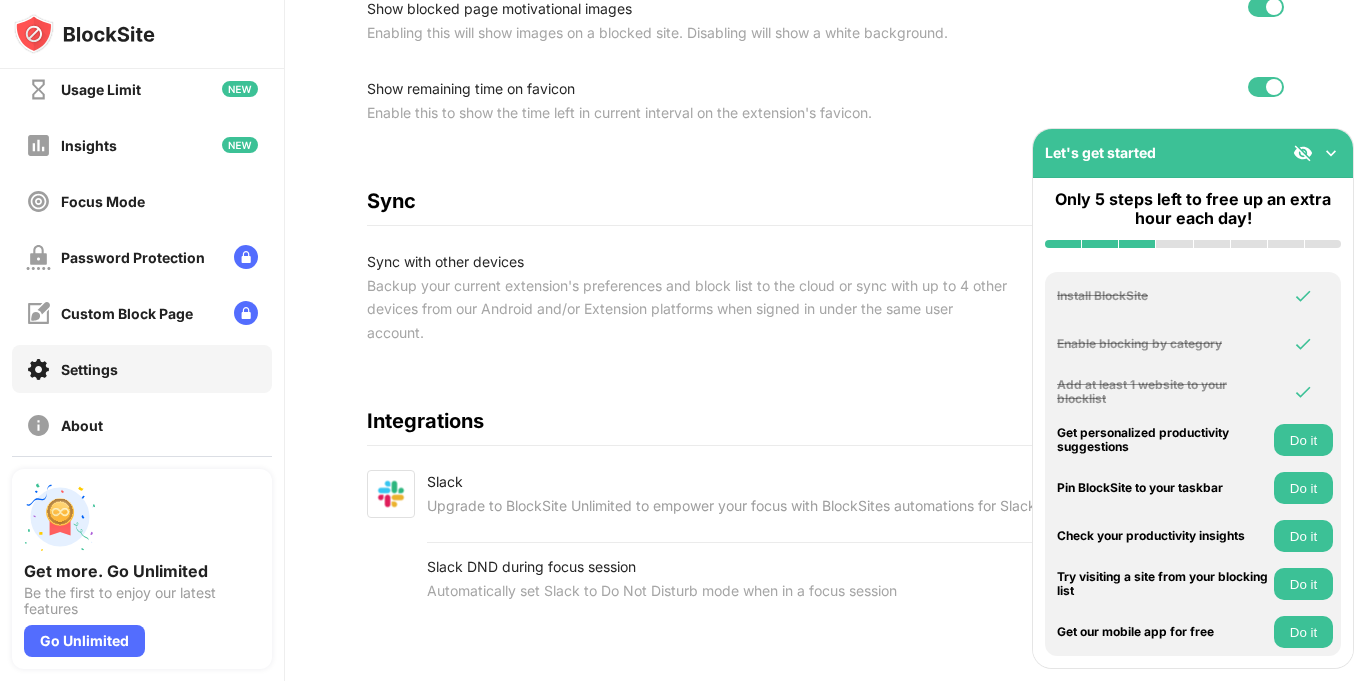 scroll, scrollTop: 842, scrollLeft: 0, axis: vertical 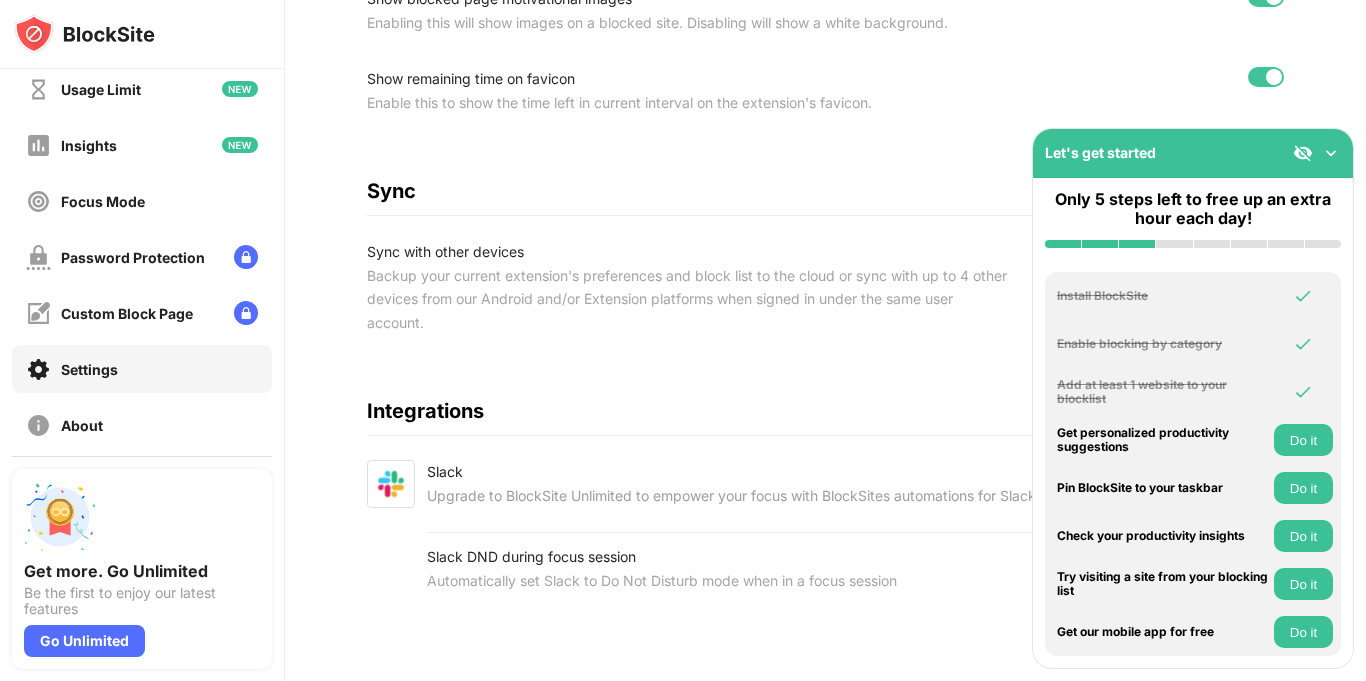 click at bounding box center (1331, 153) 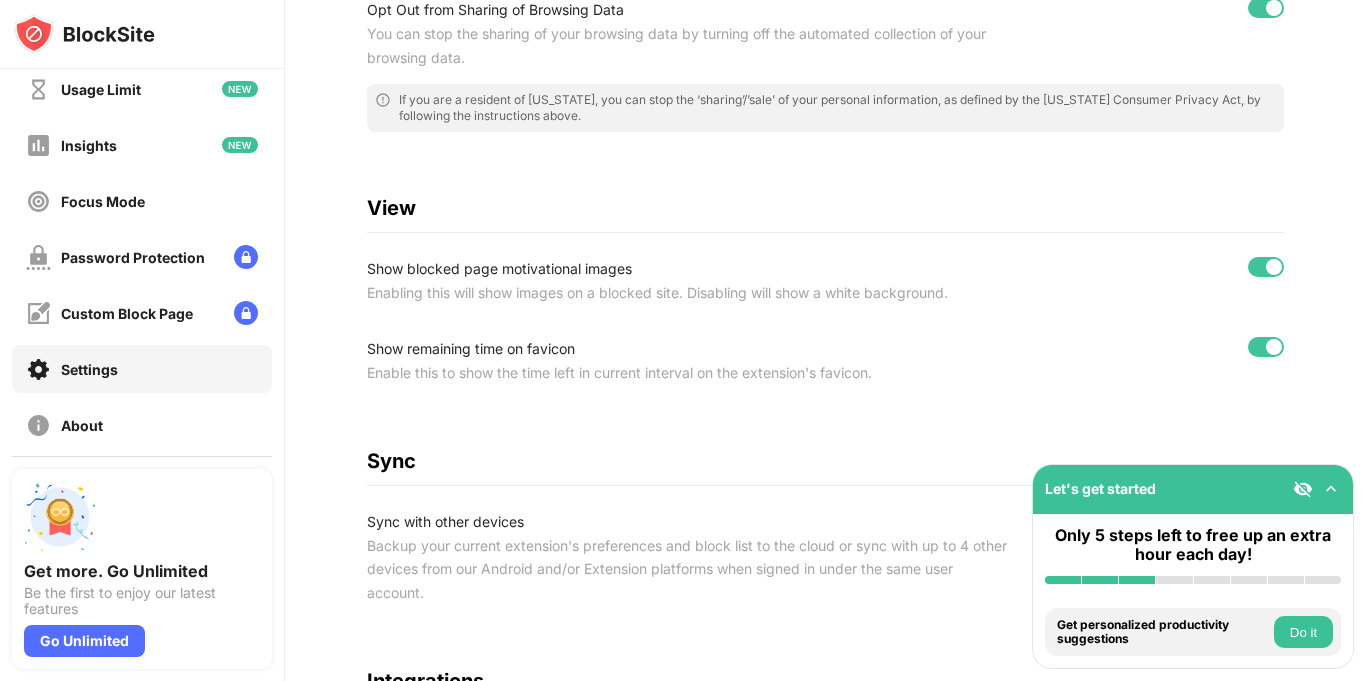 scroll, scrollTop: 558, scrollLeft: 0, axis: vertical 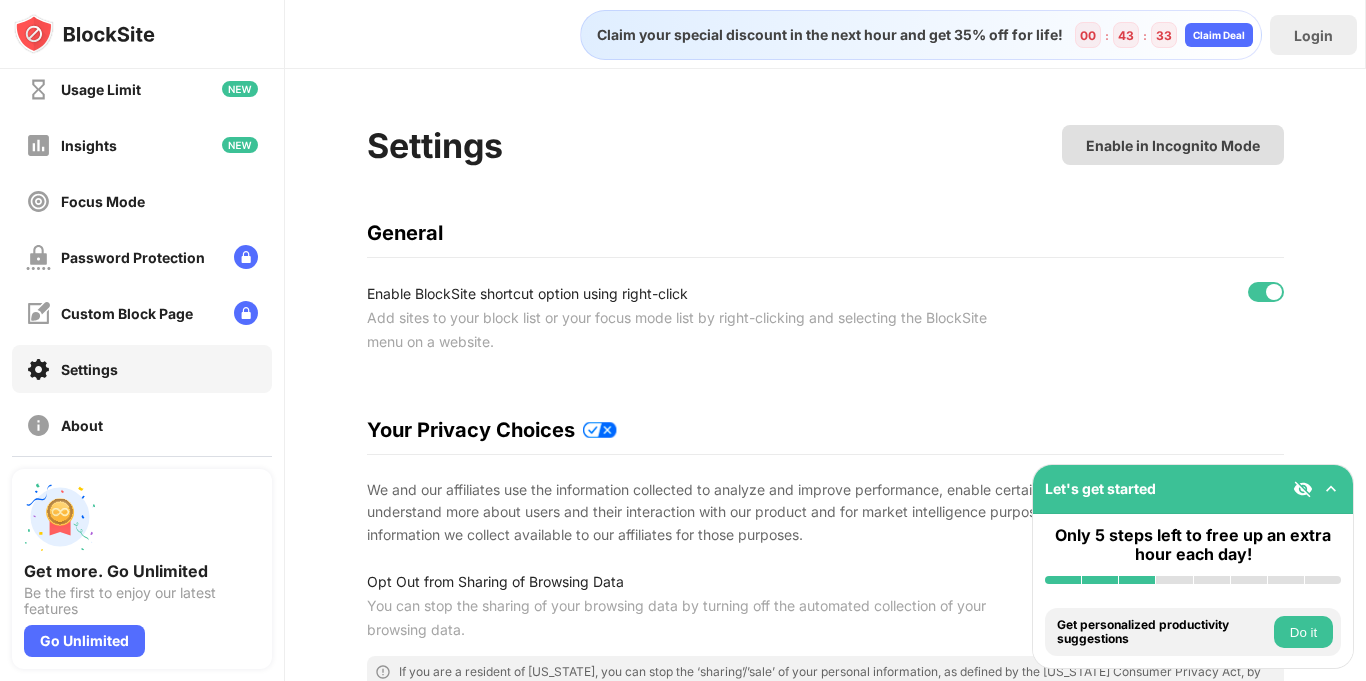 click on "Enable in Incognito Mode" at bounding box center (1173, 145) 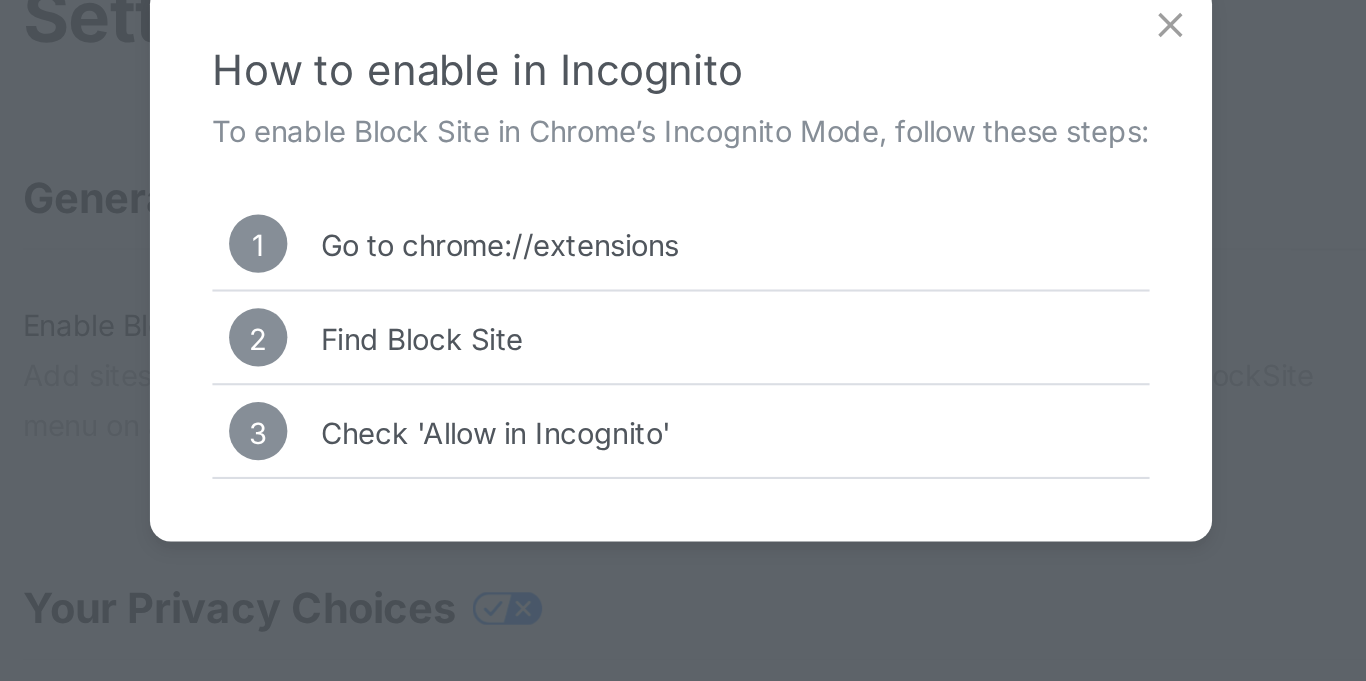 click on "Go to chrome://extensions" at bounding box center [596, 255] 